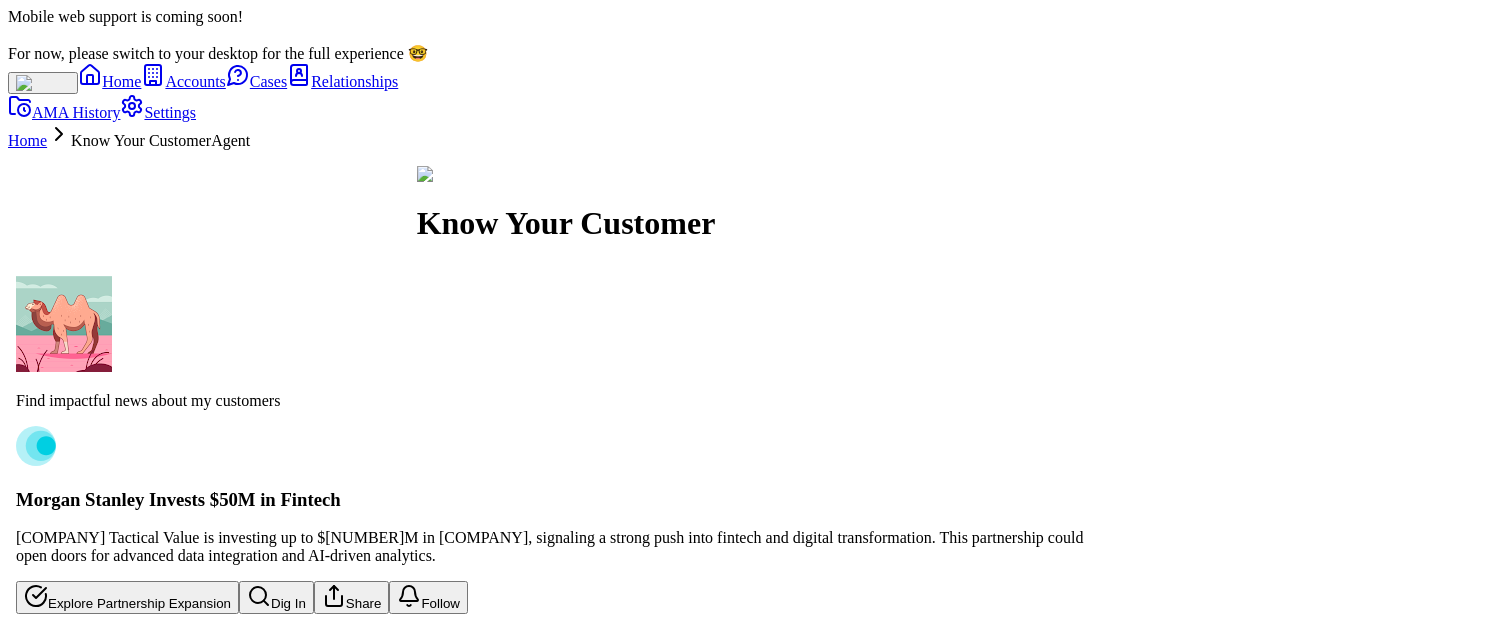 scroll, scrollTop: 0, scrollLeft: 0, axis: both 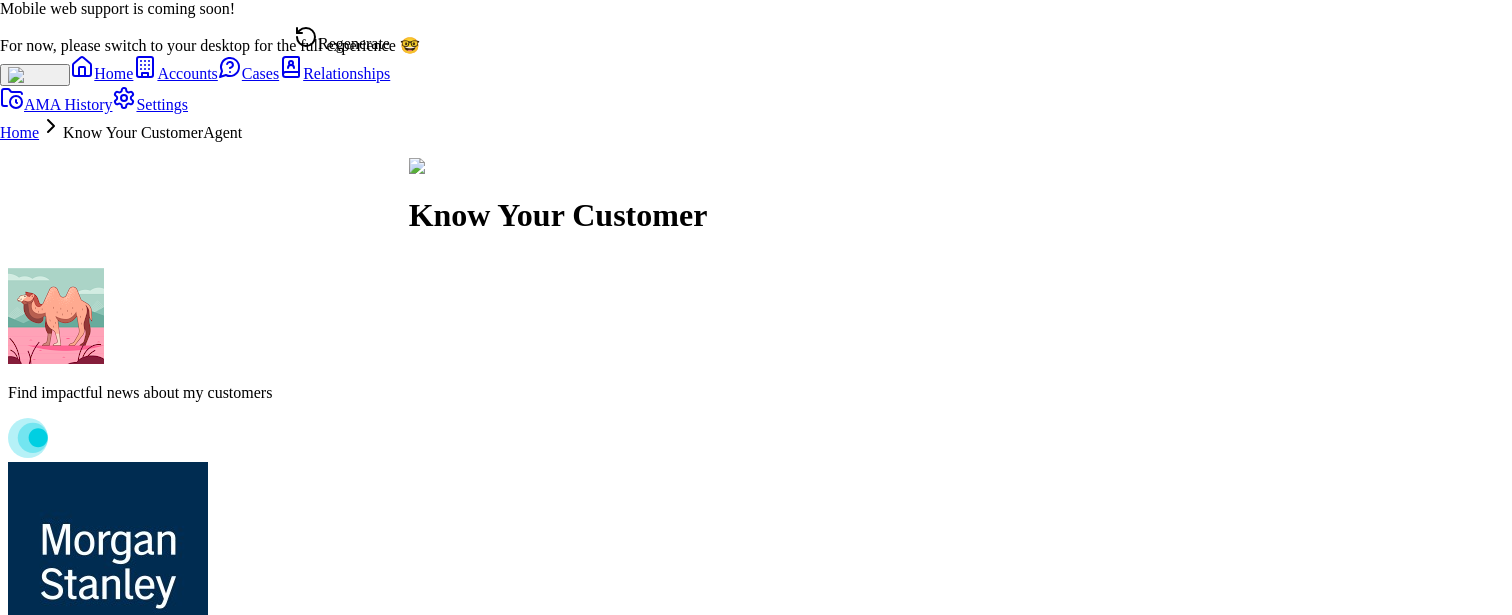 click on "Regenerate" at bounding box center [342, 39] 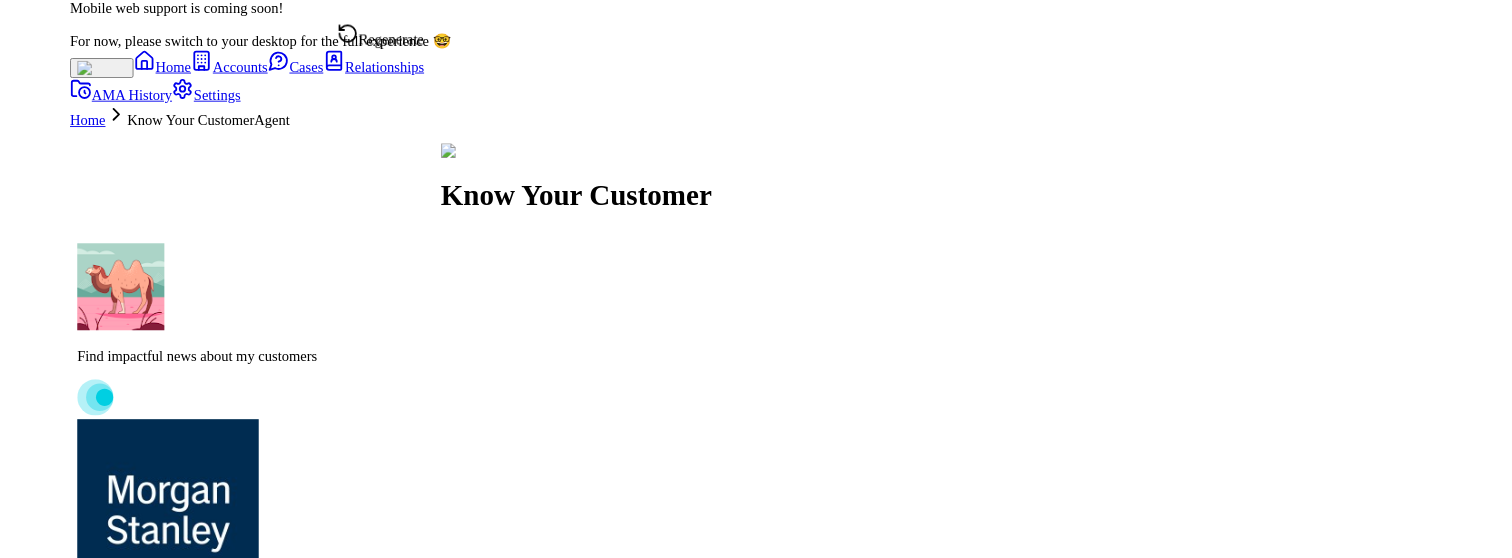 scroll, scrollTop: 0, scrollLeft: 0, axis: both 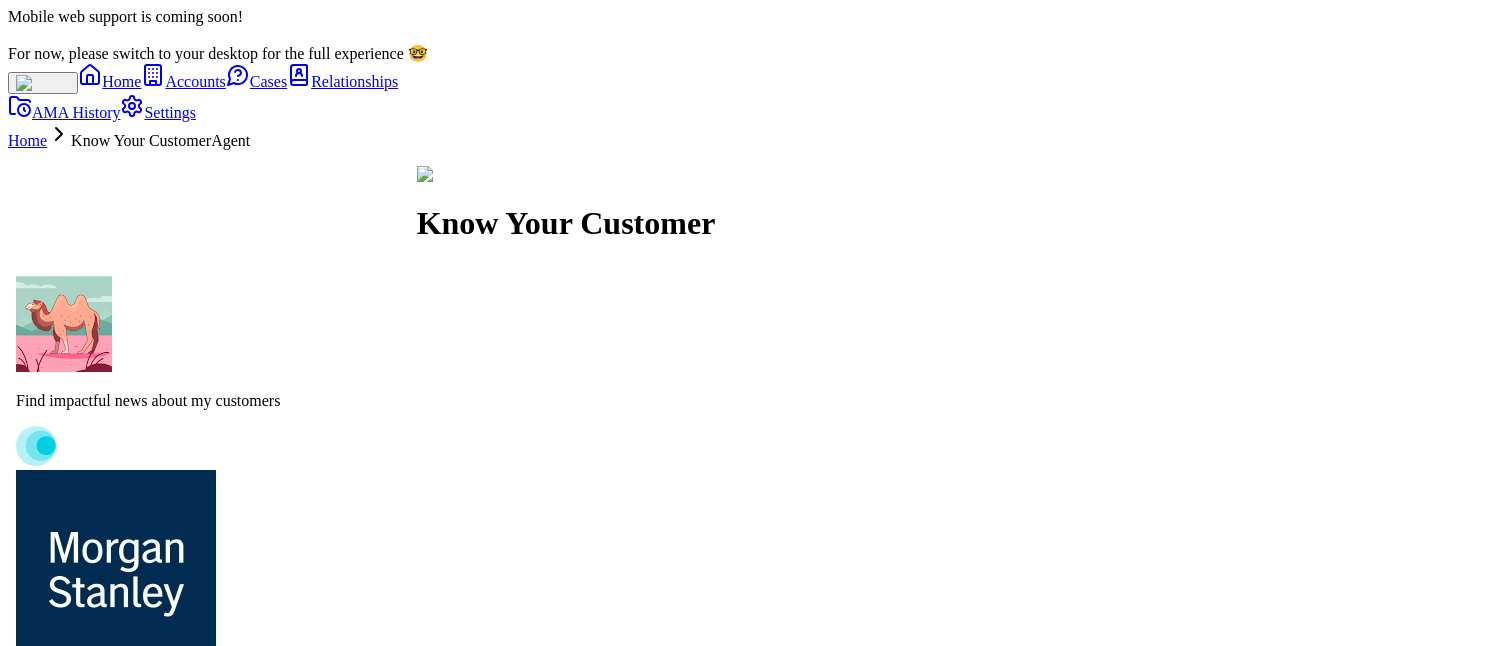 click on "Find impactful news about my customers Morgan Stanley Morgan Stanley Accelerates AI Integration Morgan Stanley is driving rapid AI deployment across industries, with 60% of CIOs expecting generative AI workloads in production by 2025. Their focus on deep AI integration and investment in innovative platforms signals strong alignment with Stardog’s value proposition for data unification and AI-powered analytics. Engage on AI Data Initiatives Dig In Share Follow Raytheon Raytheon Secures $50B Long-Term Contract Raytheon (RTX) has secured a $50B, 20-year Defense Logistics Agency contract, ensuring revenue stability and ongoing modernization of electronic warfare and air superiority systems. This creates a strong foundation for digital transformation and advanced data integration opportunities. Explore Digital Modernization Projects Dig In Share Follow Boehringer Ingelheim Boehringer Ingelheim Inks $1B+ Eye Therapy Deal Position Stardog for R&D Data Integration Dig In Share Follow nbn Australia Dig In Share" at bounding box center (566, 1362) 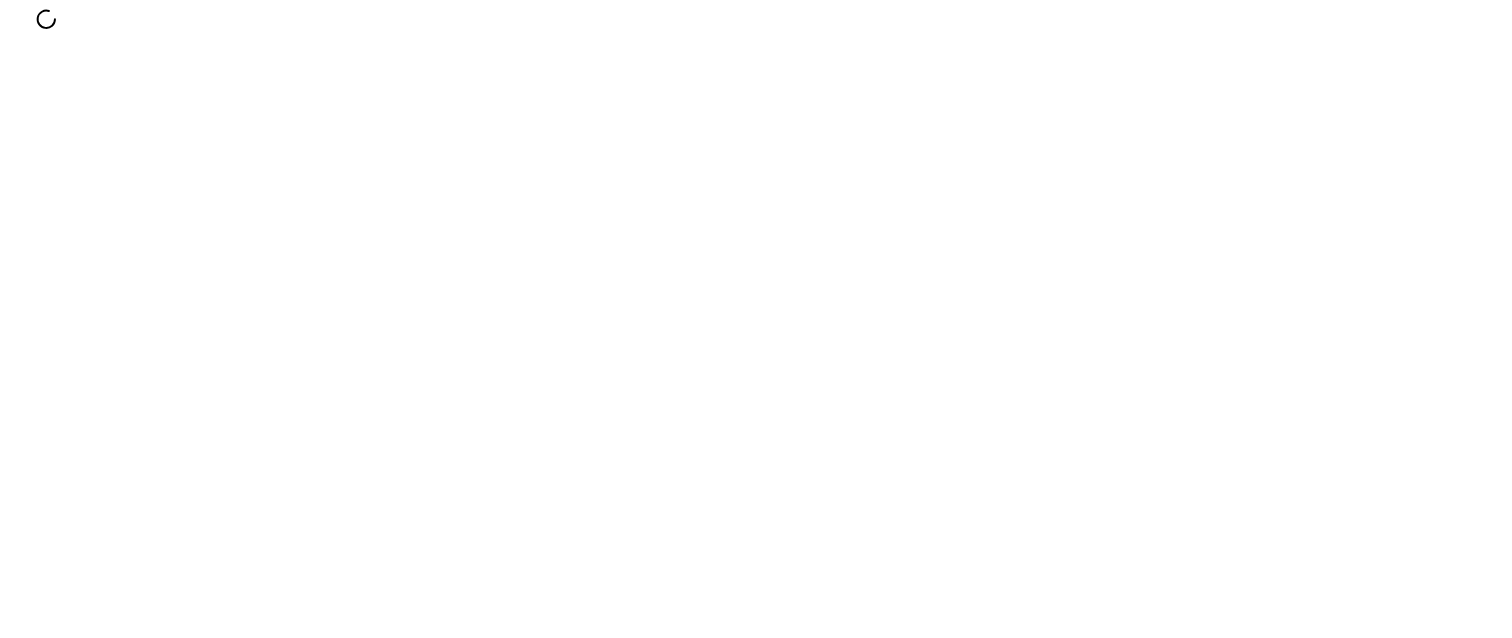 scroll, scrollTop: 0, scrollLeft: 0, axis: both 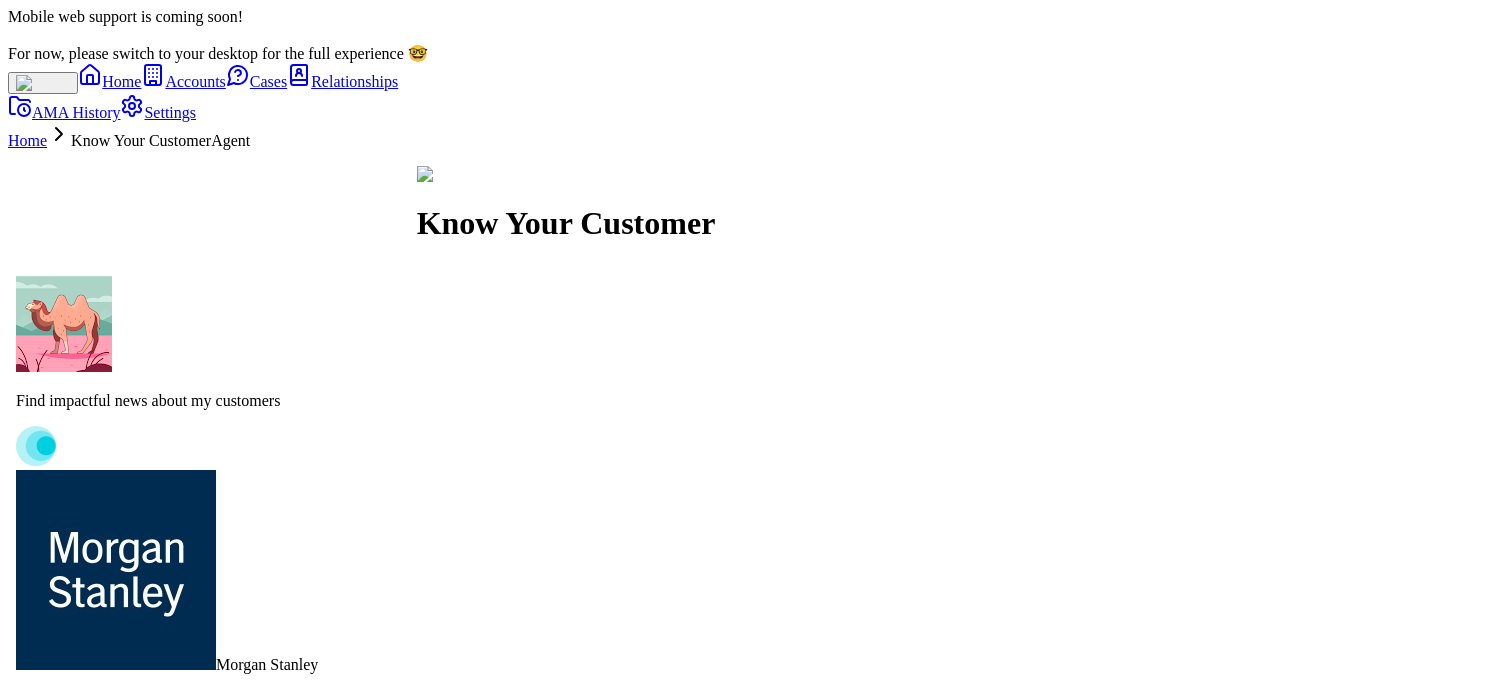 click on "Morgan Stanley is investing up to $50M in Human Interest’s next-gen 401(k) platform, amplifying its digital wealth management capabilities. This move highlights a growing need for advanced data integration and analytics in financial services." at bounding box center (566, 2174) 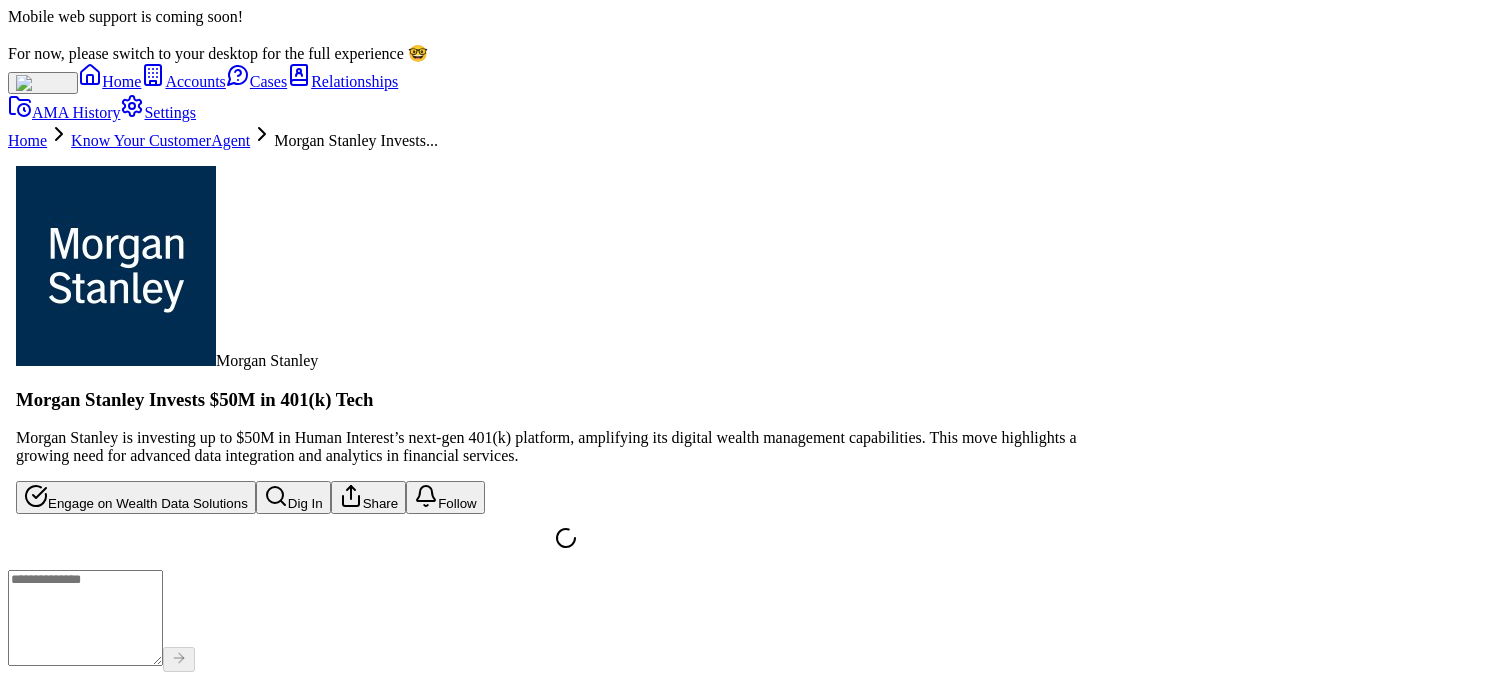 click on "Know Your Customer  Agent" at bounding box center (160, 140) 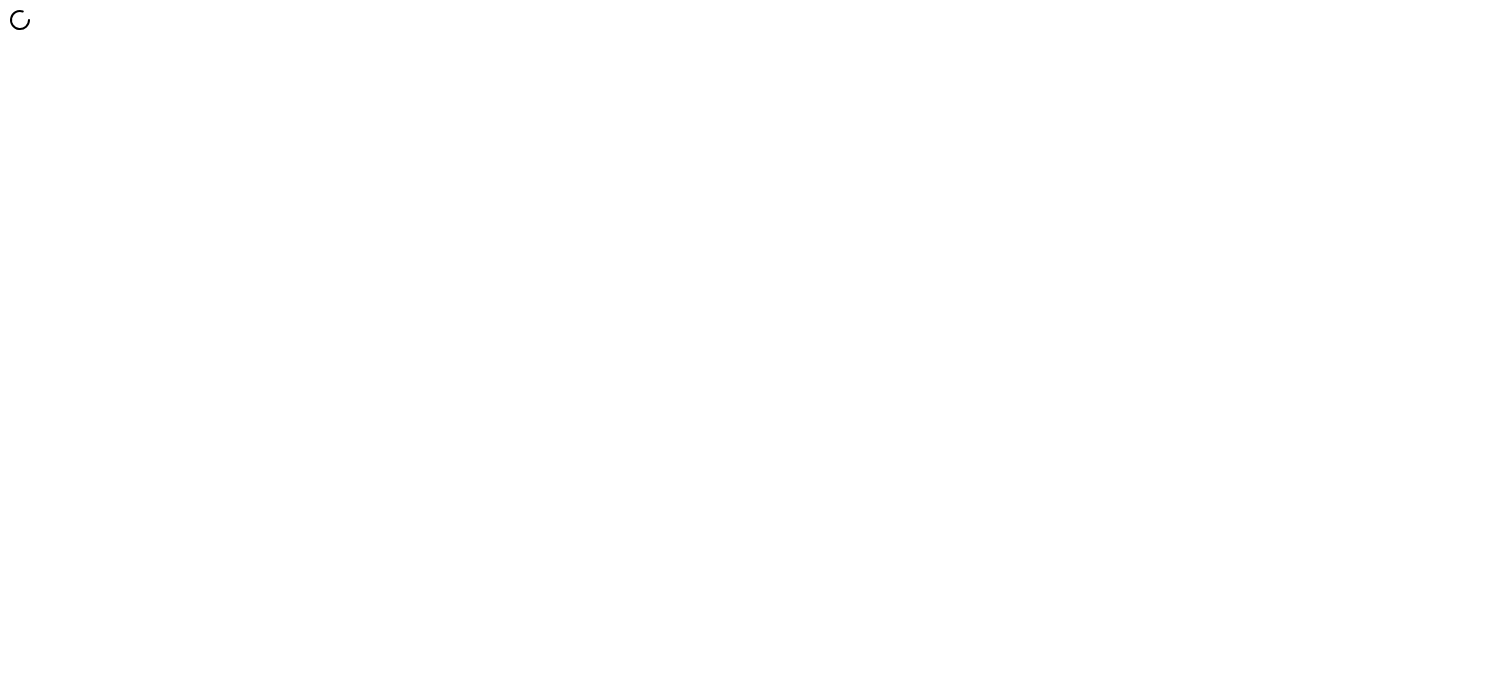 scroll, scrollTop: 0, scrollLeft: 0, axis: both 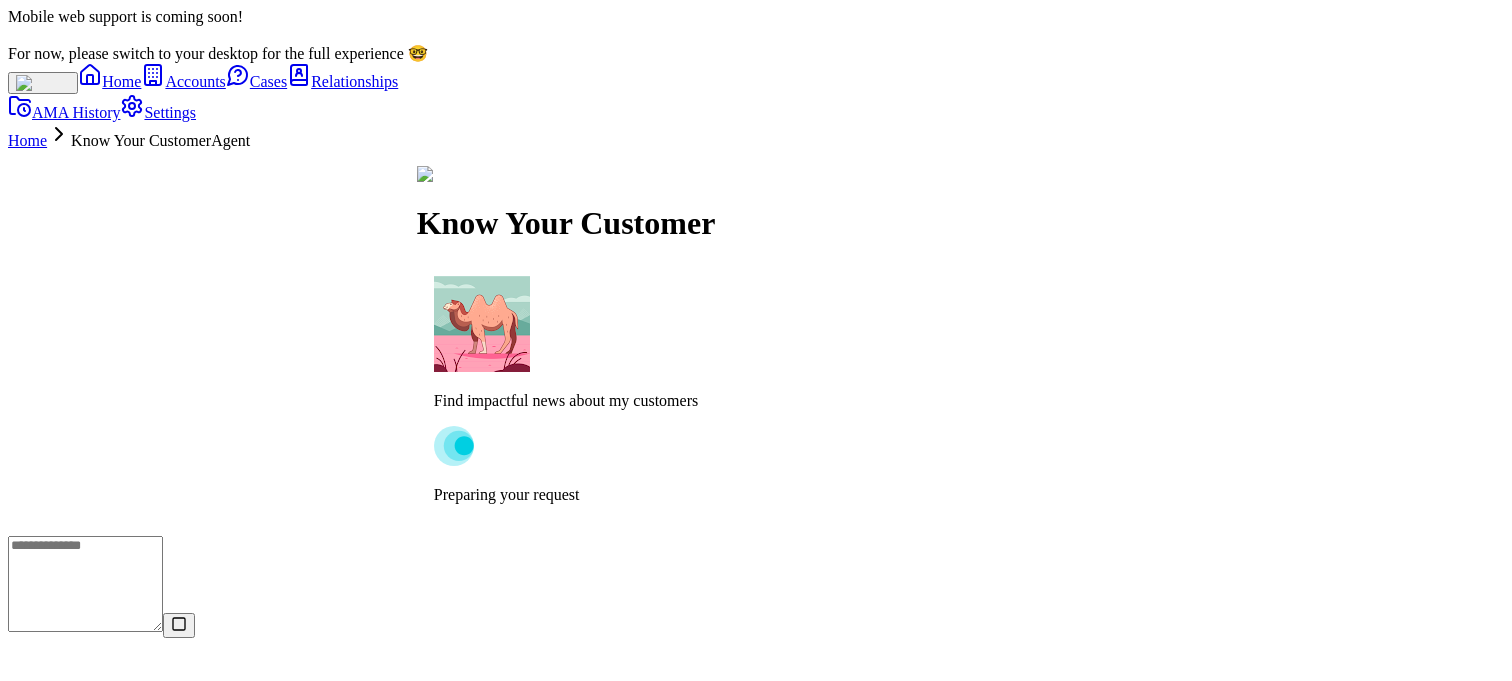 click 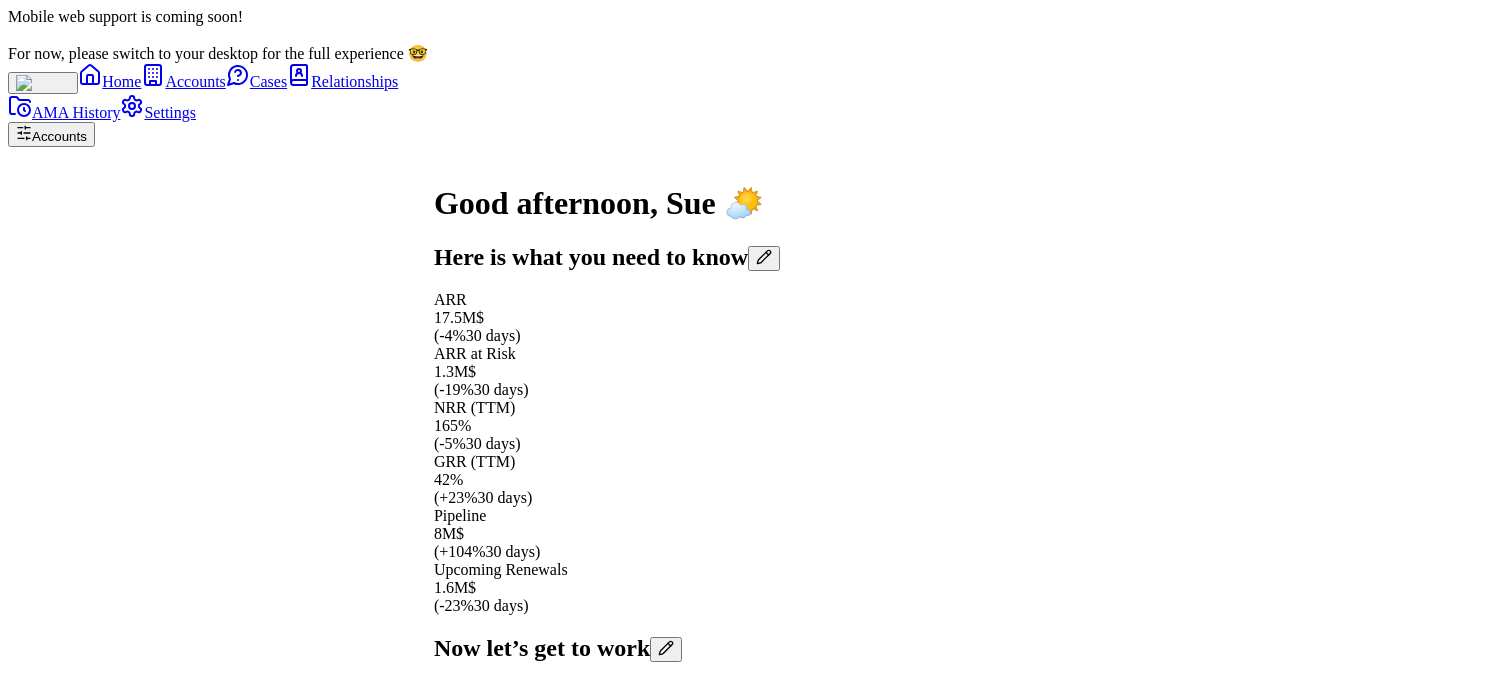 scroll, scrollTop: 0, scrollLeft: 0, axis: both 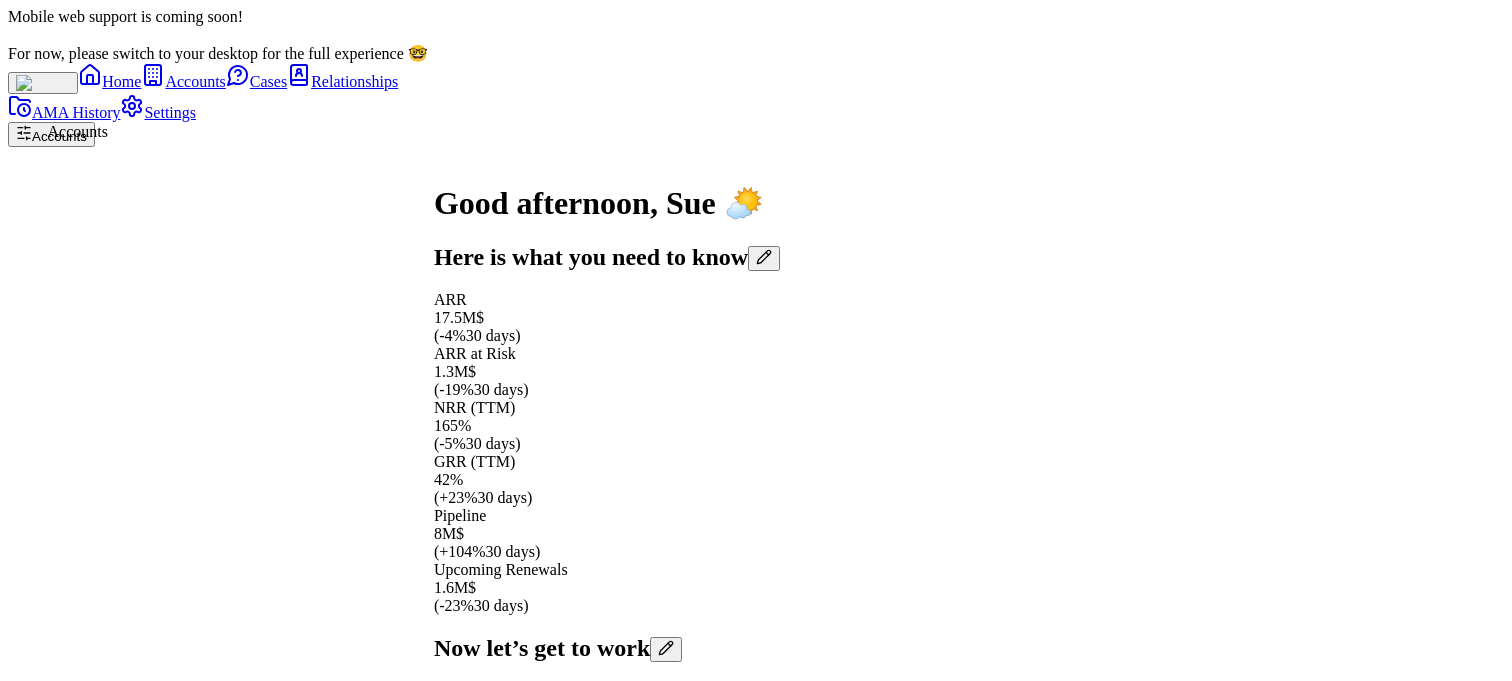 click 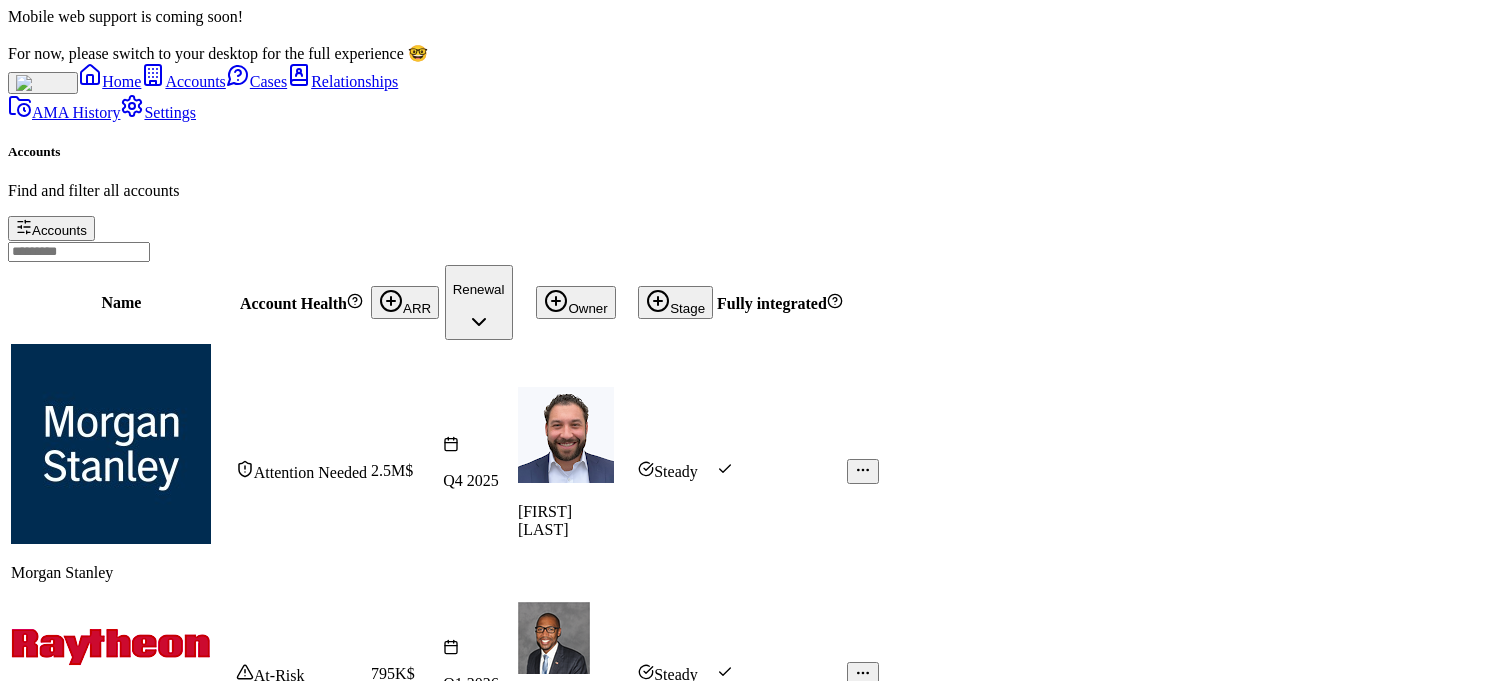 click on "Raytheon" at bounding box center [121, 666] 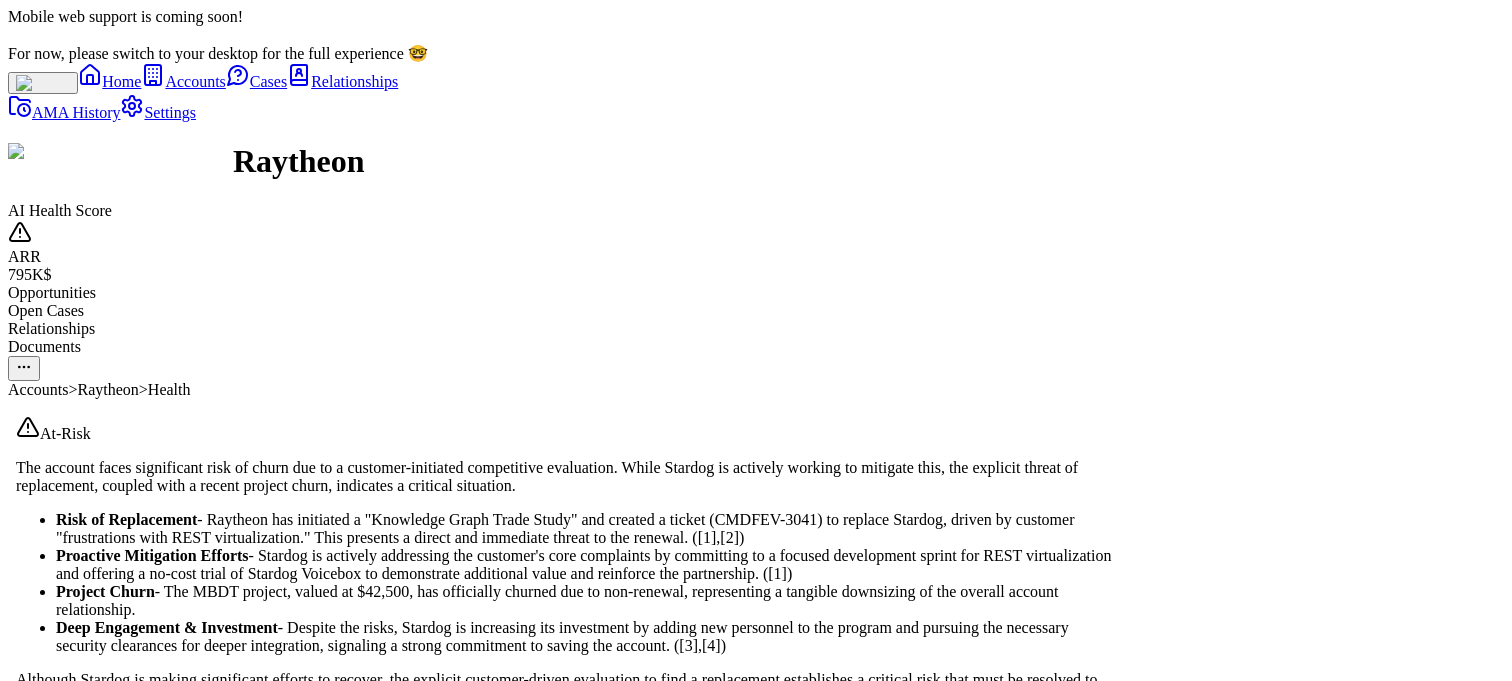 scroll, scrollTop: -253, scrollLeft: 0, axis: vertical 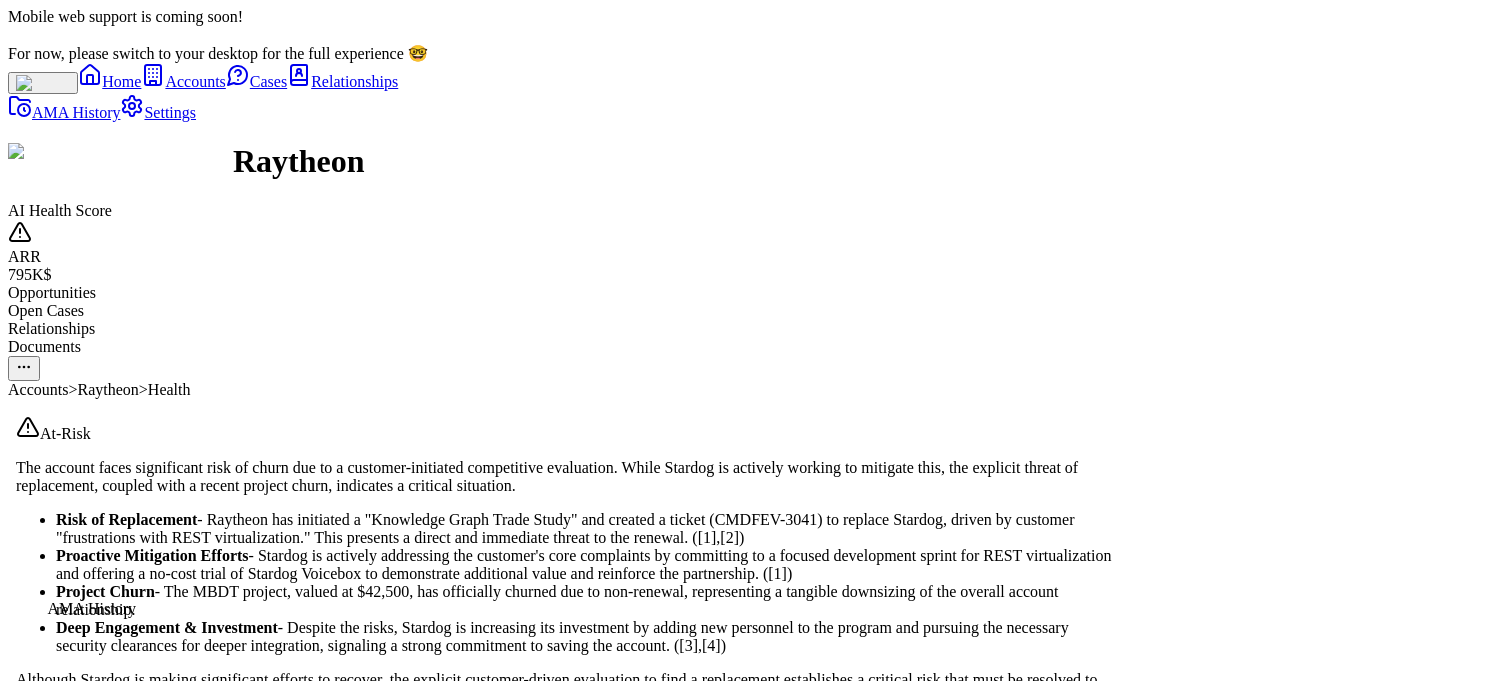 click 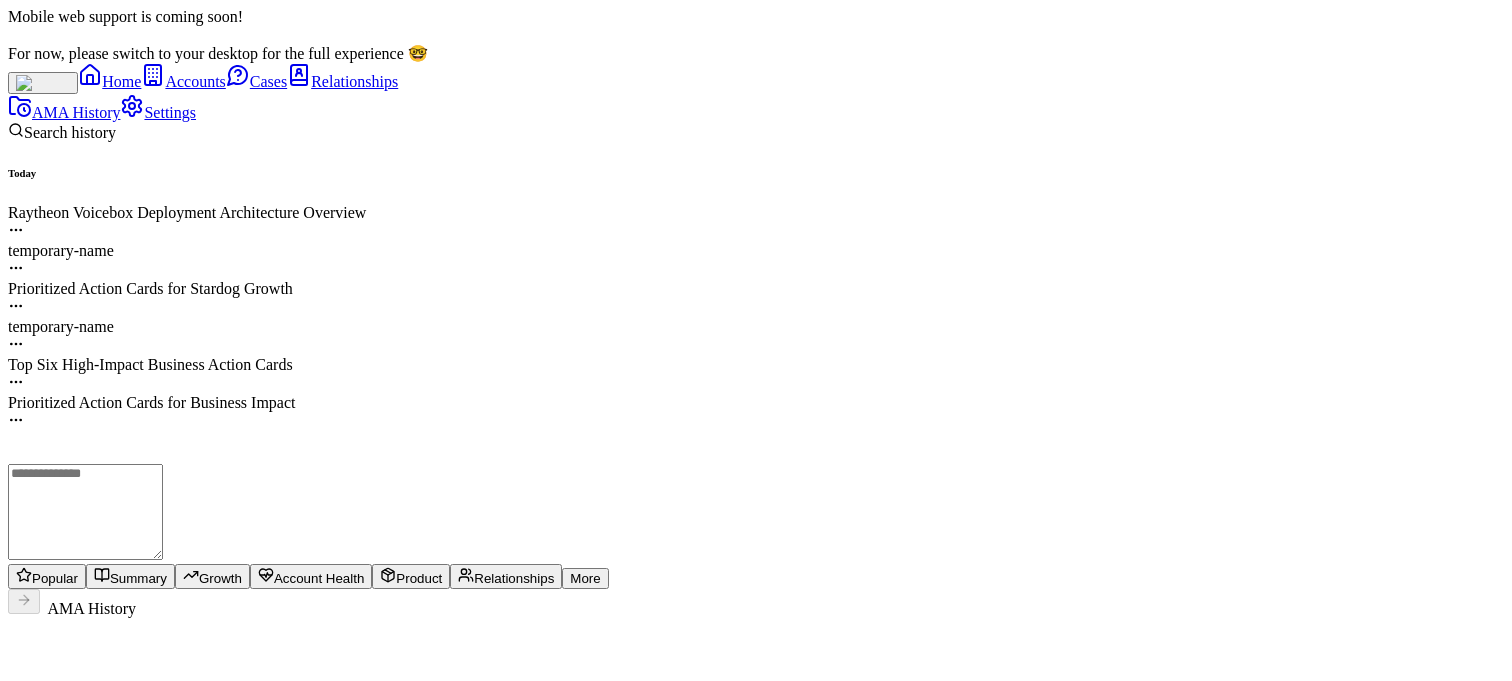 click at bounding box center [756, 448] 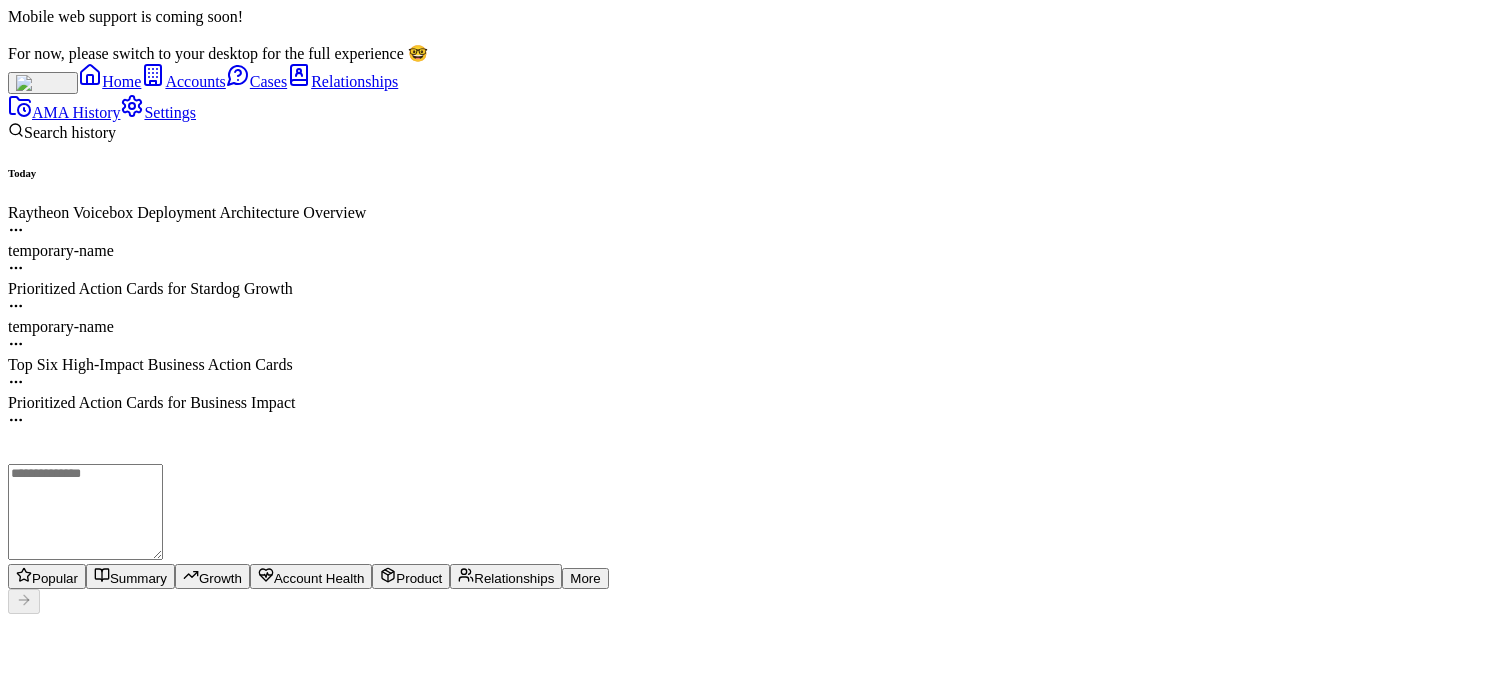 click on "Raytheon Voicebox Deployment Architecture Overview" at bounding box center [756, 213] 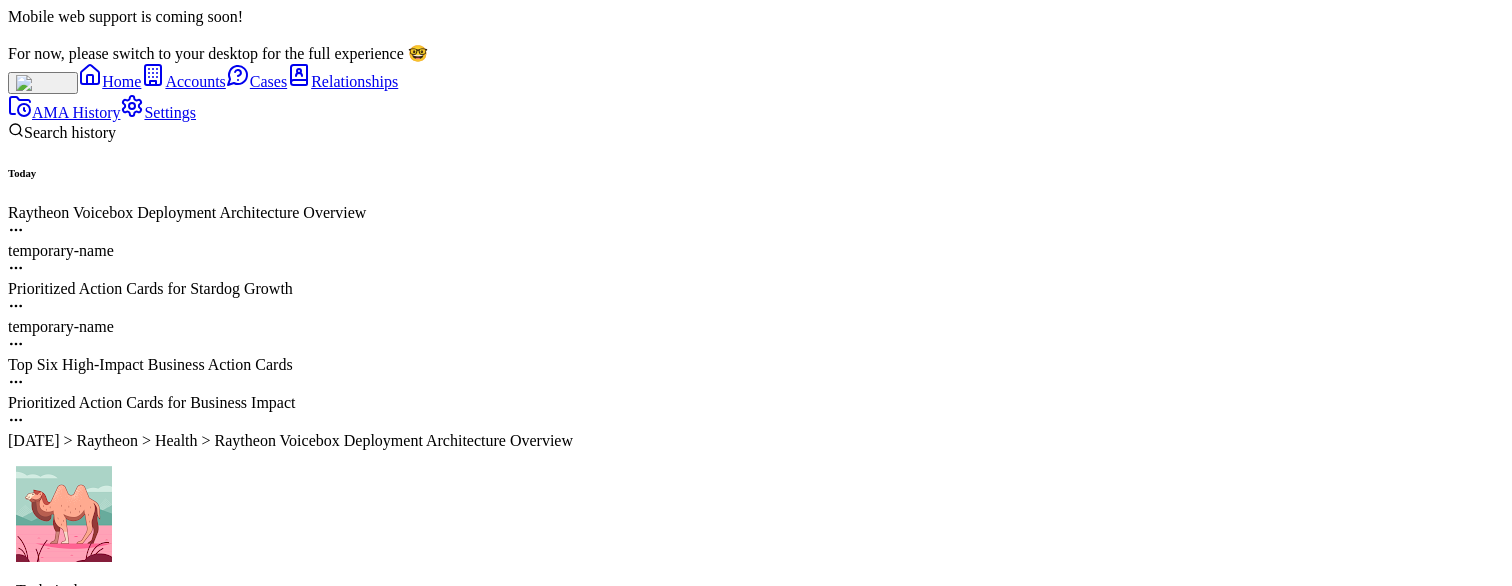 scroll, scrollTop: -102, scrollLeft: 0, axis: vertical 